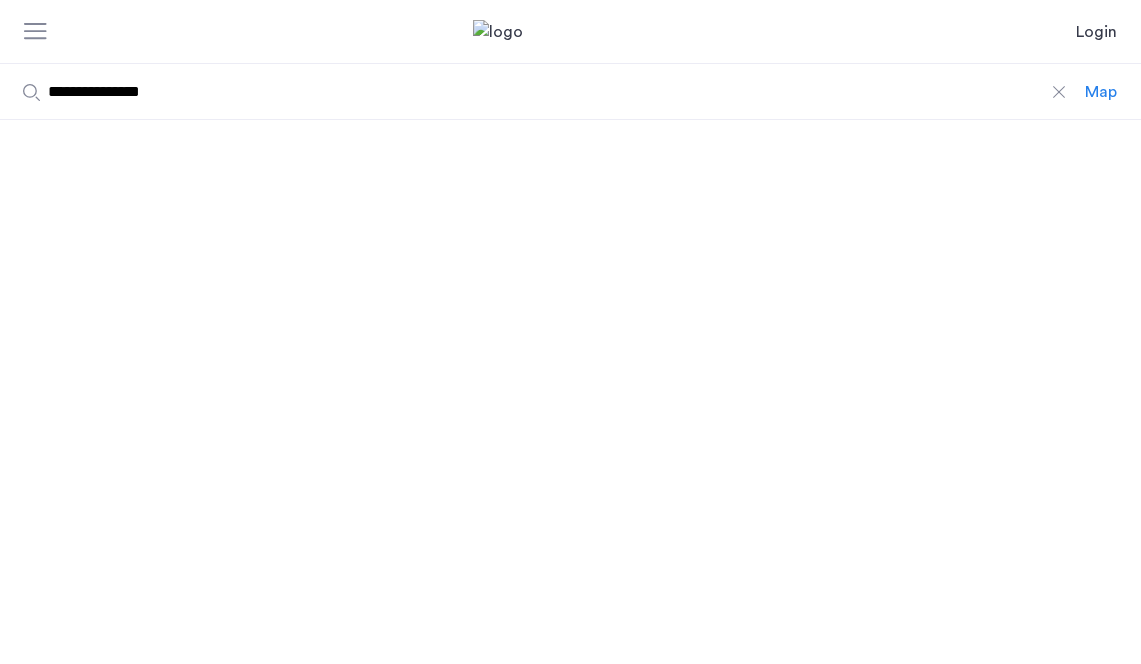 scroll, scrollTop: 0, scrollLeft: 0, axis: both 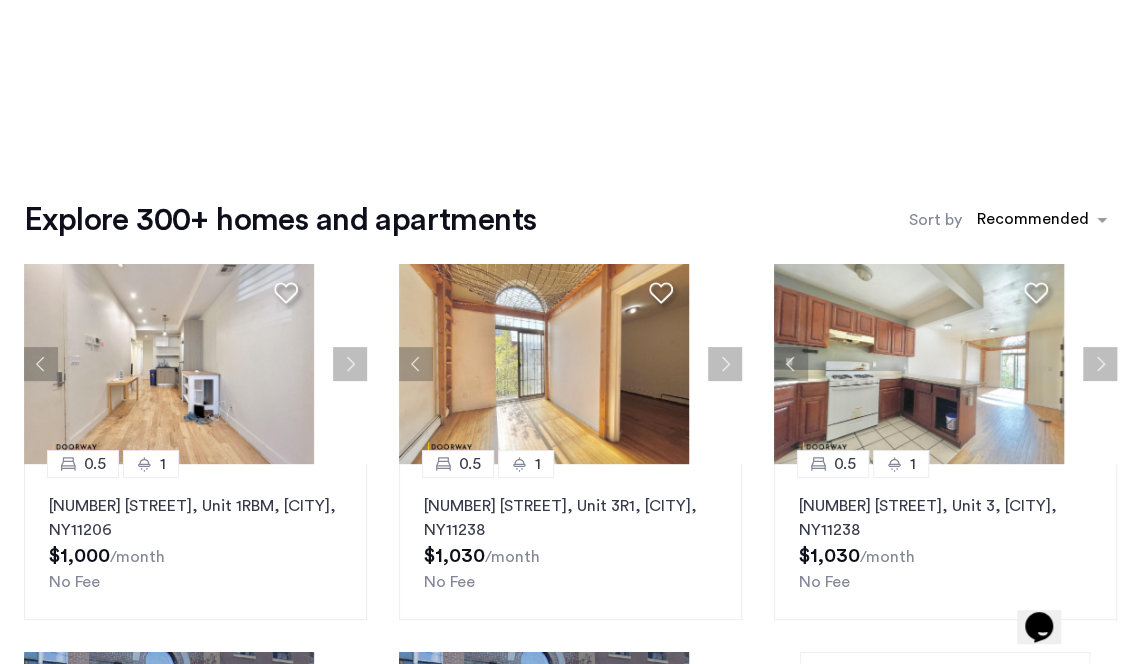 click on "Login Sign up" at bounding box center [0, 0] 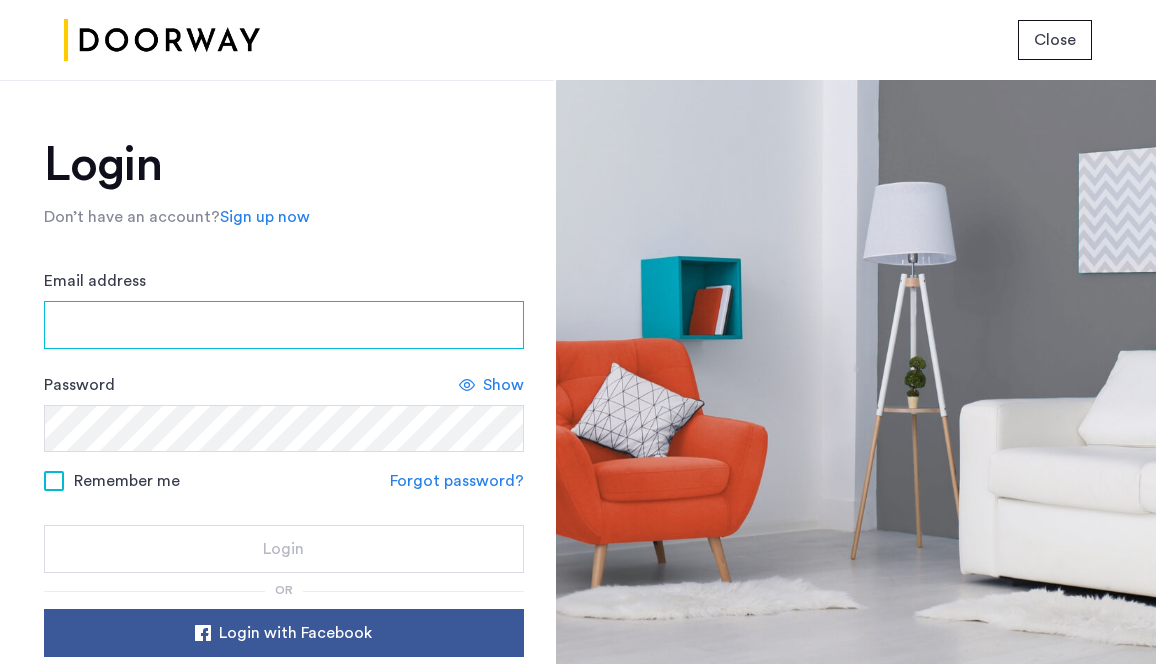 click on "Email address" at bounding box center [284, 325] 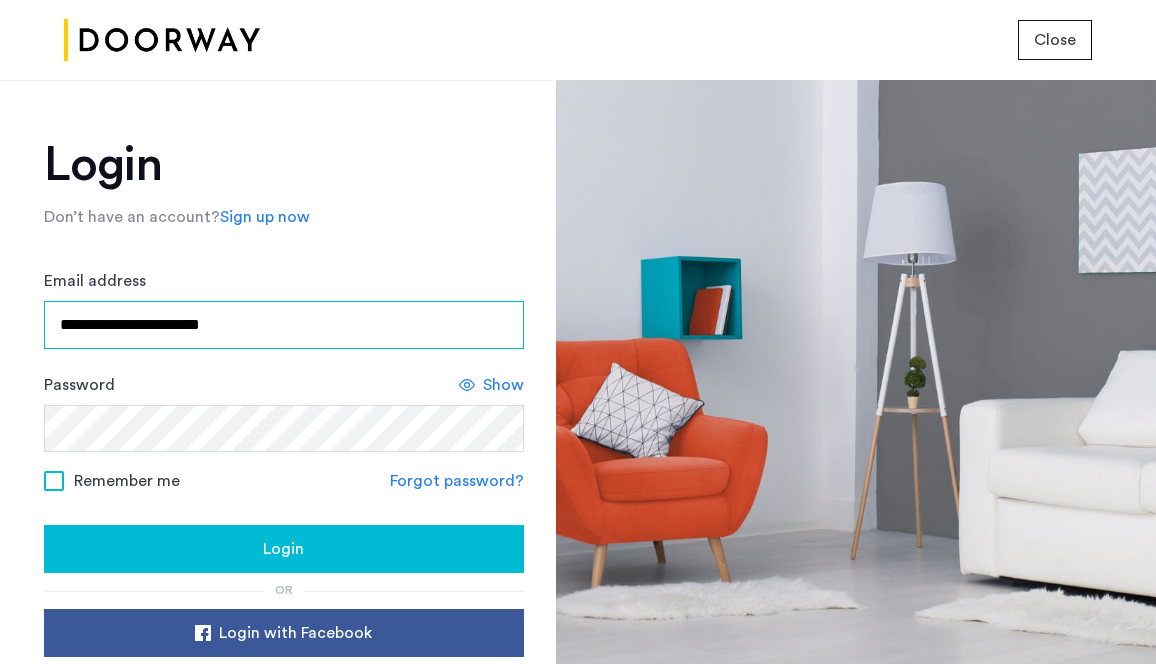 type on "**********" 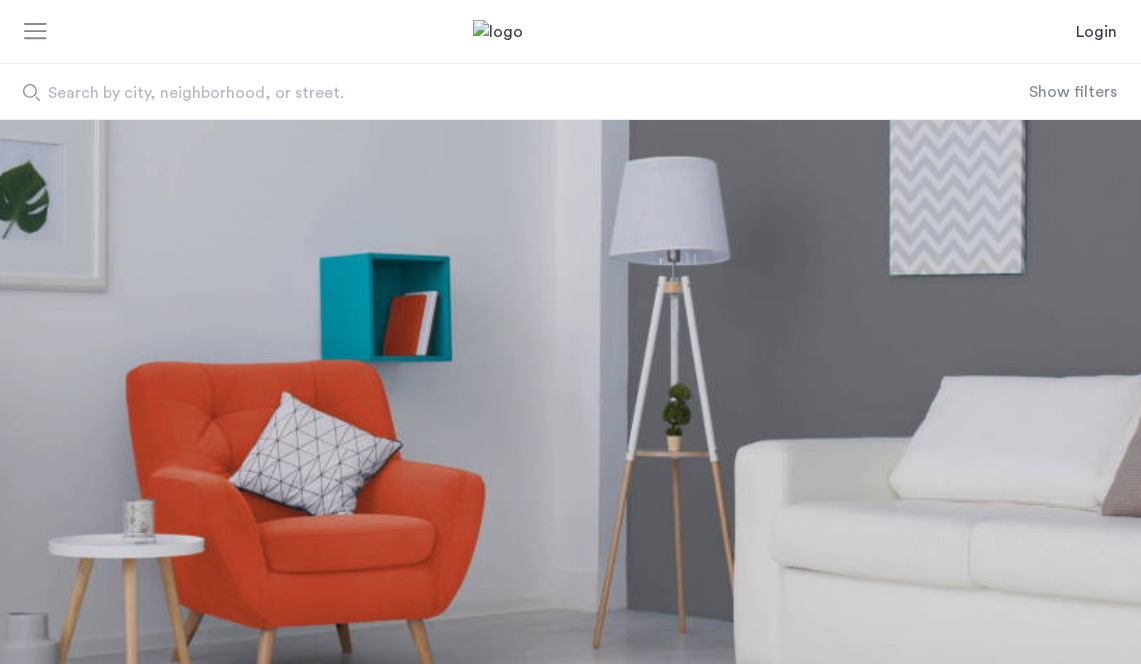 scroll, scrollTop: 0, scrollLeft: 0, axis: both 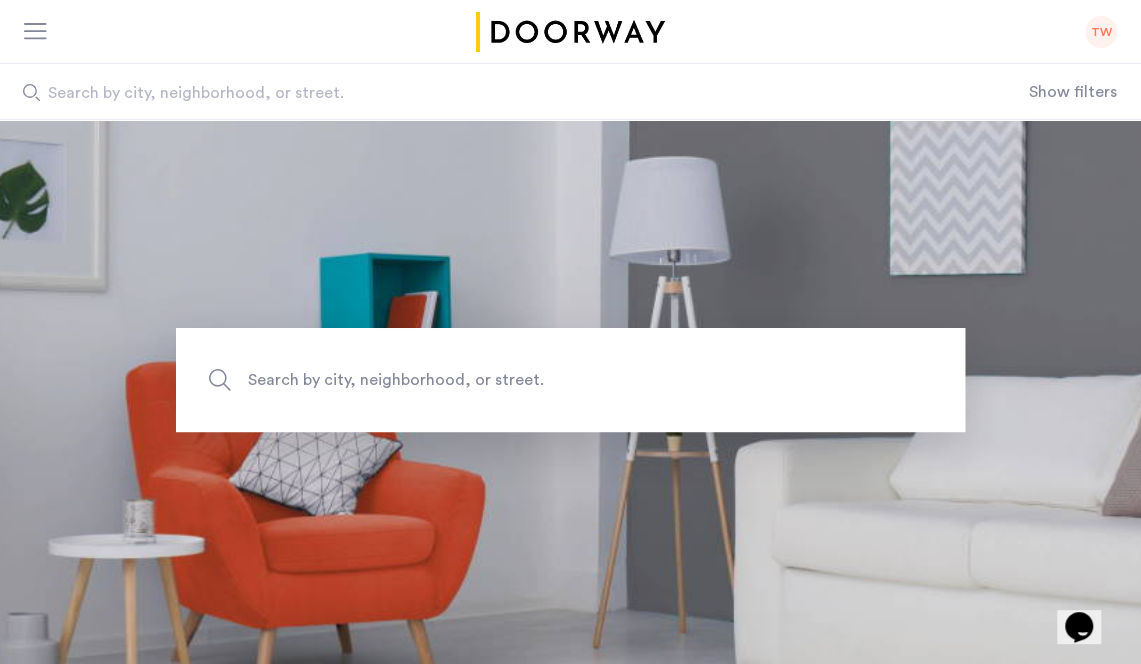 click on "My applications" at bounding box center [0, 0] 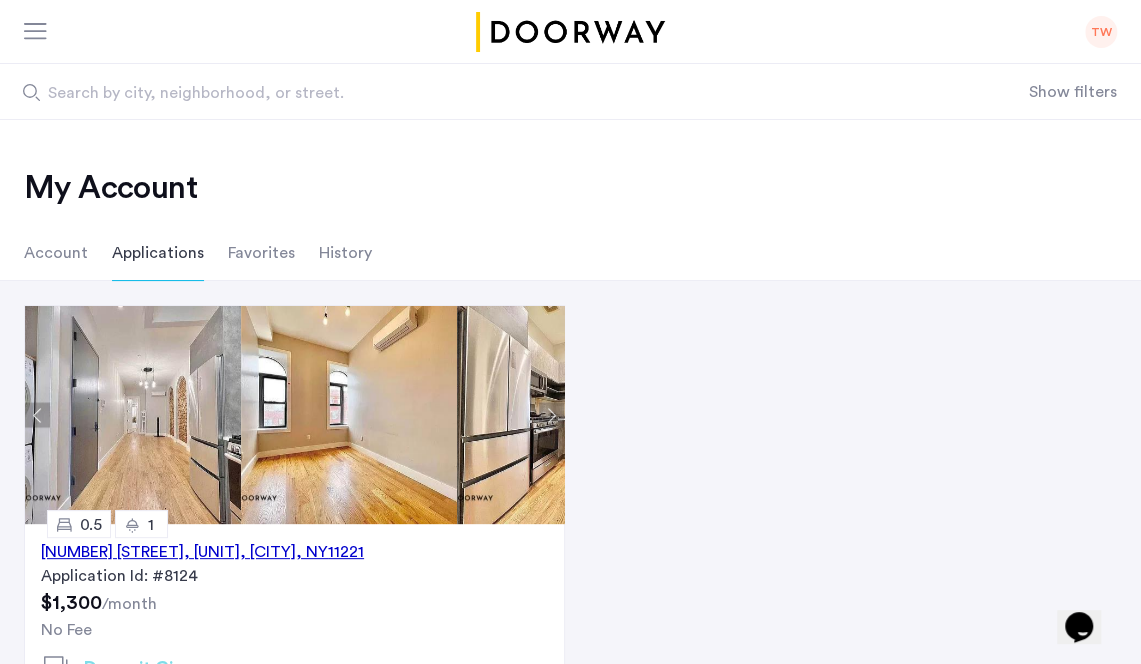 click 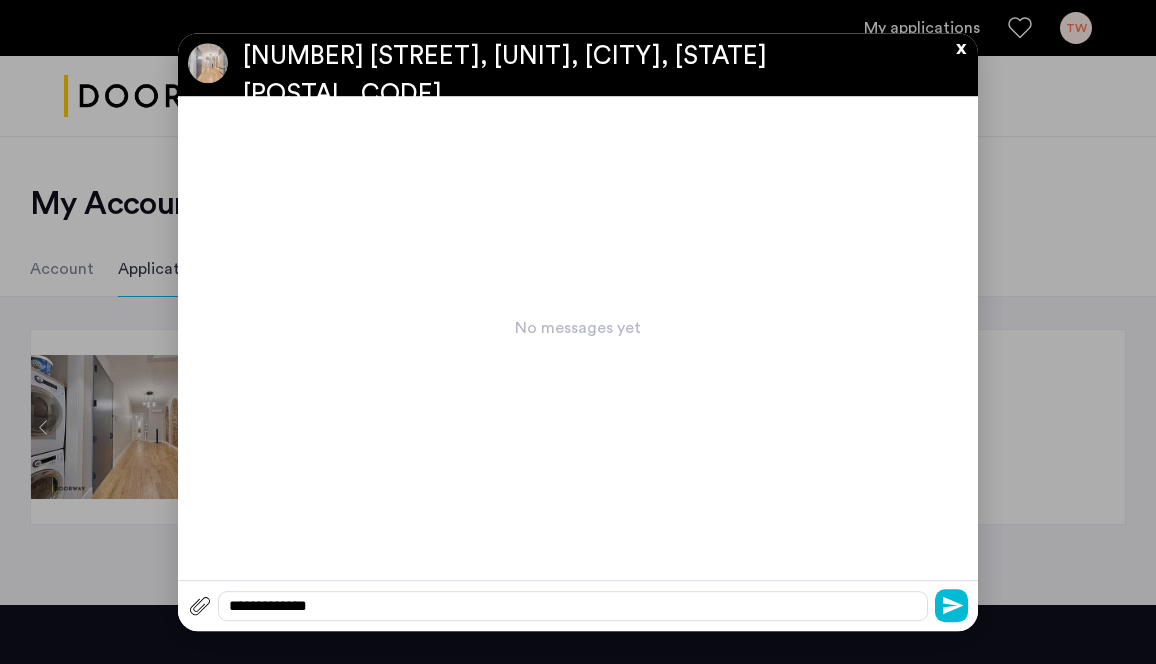 click on "x" at bounding box center [956, 44] 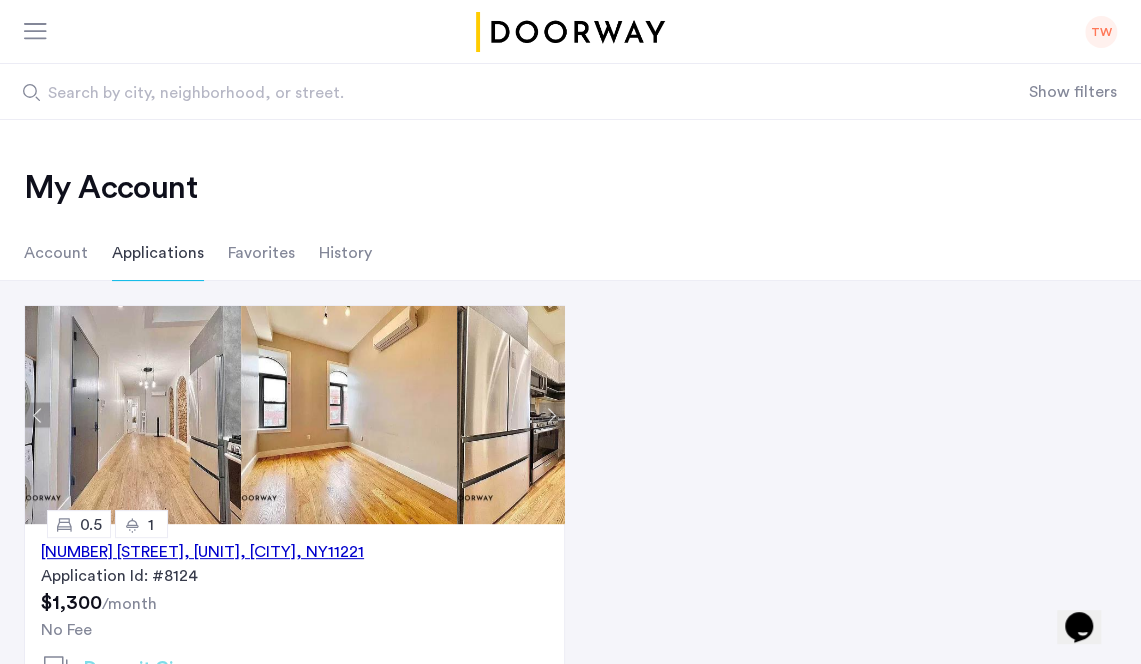 scroll, scrollTop: 254, scrollLeft: 0, axis: vertical 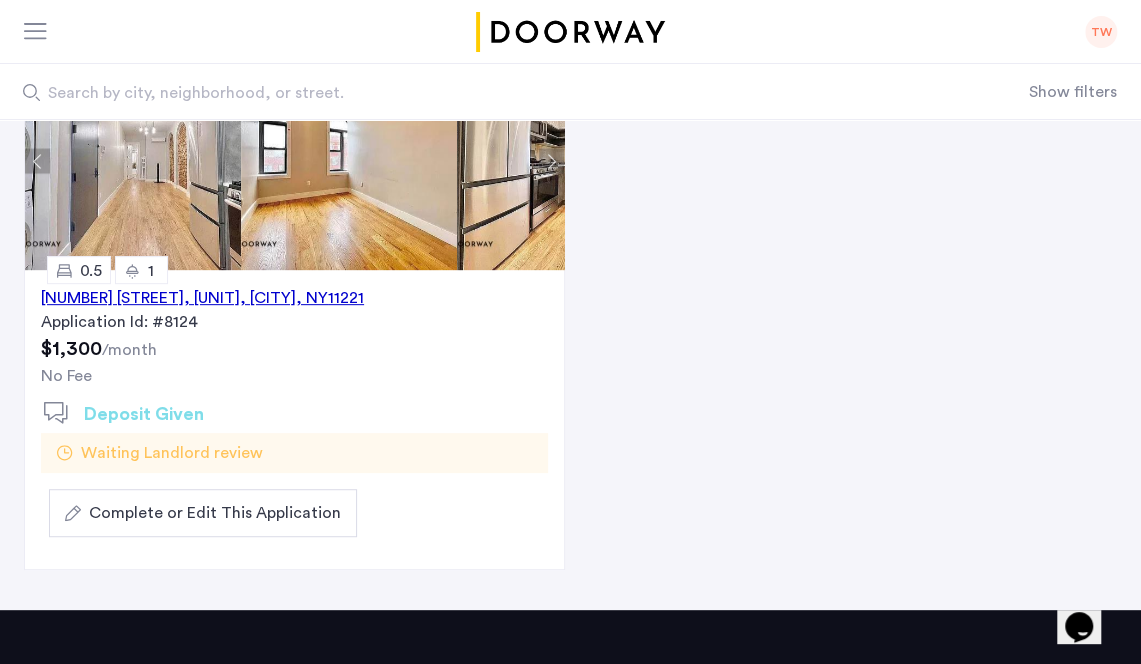 click on "Terms & Conditions" 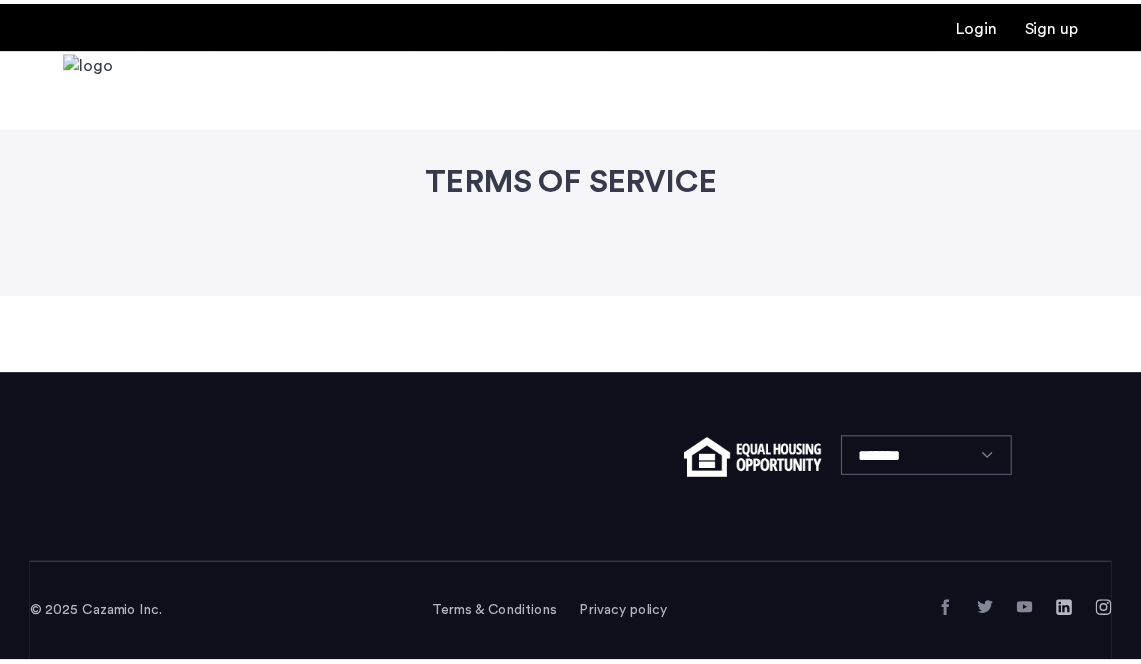 scroll, scrollTop: 0, scrollLeft: 0, axis: both 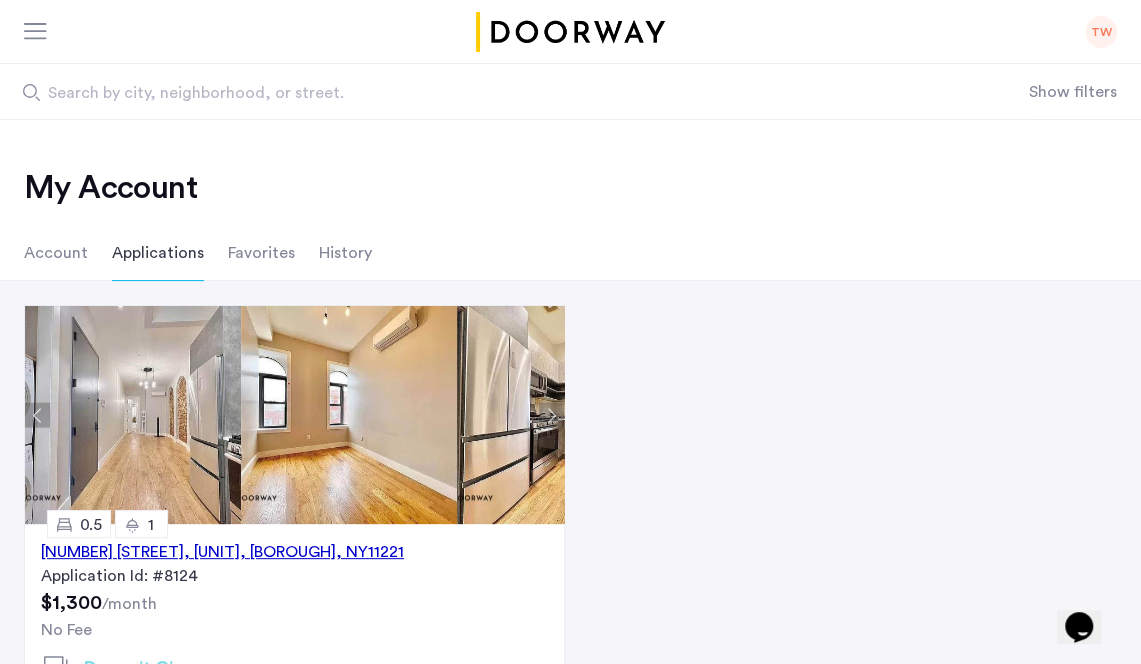 click on "856 Greene Avenue, Unit 4RFR, Brooklyn , NY  11221" 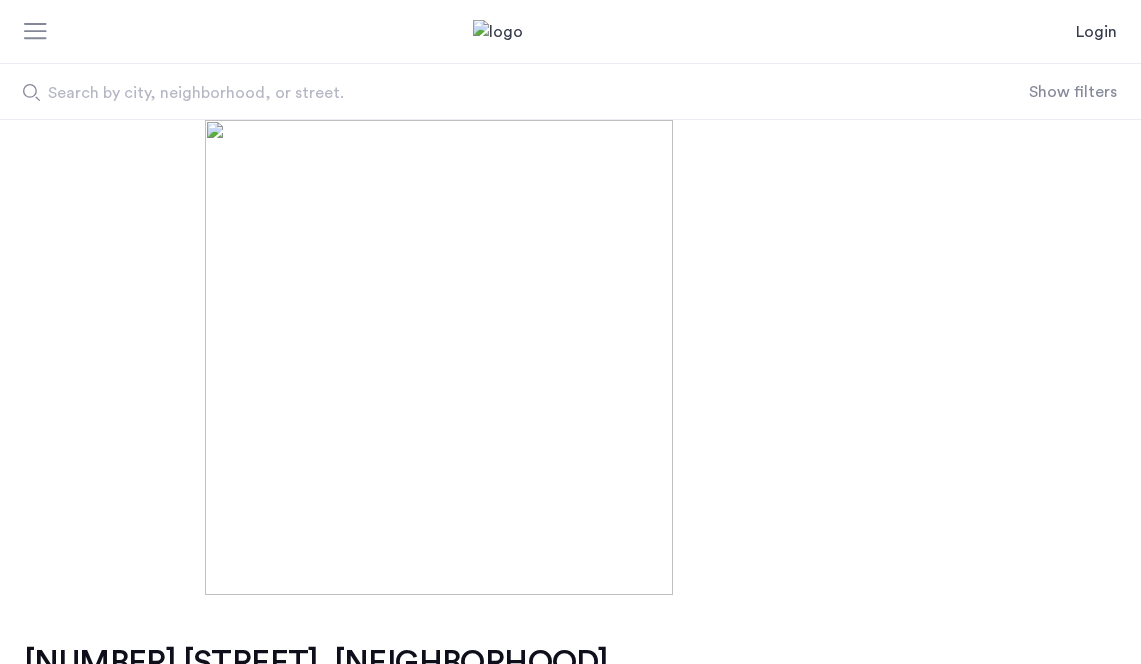 scroll, scrollTop: 0, scrollLeft: 0, axis: both 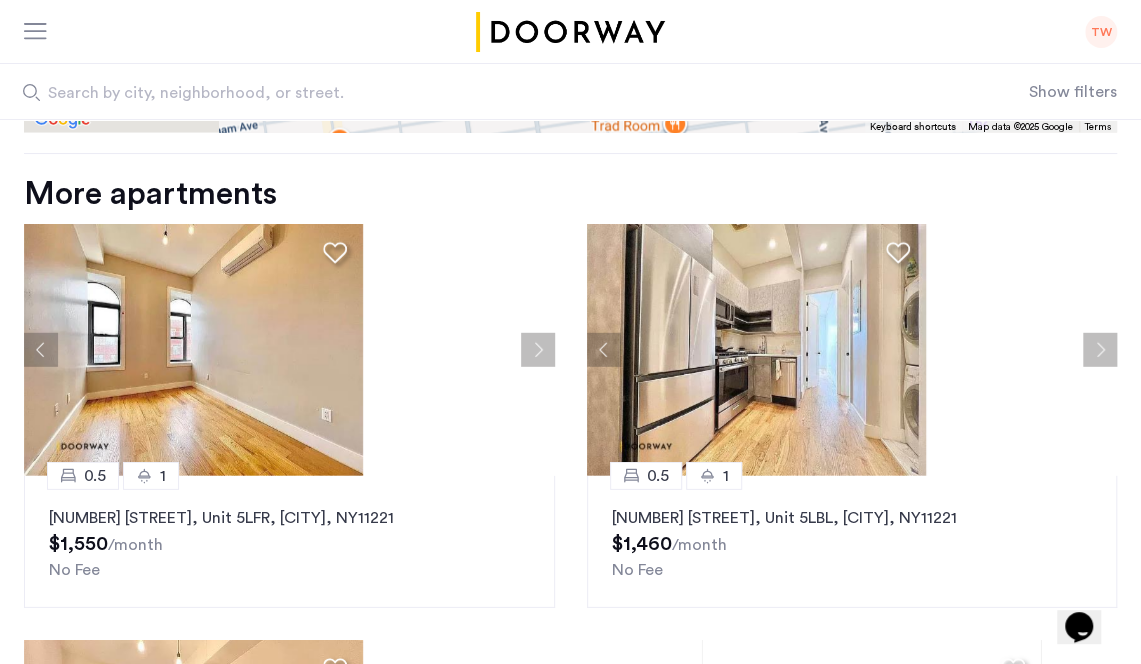 click 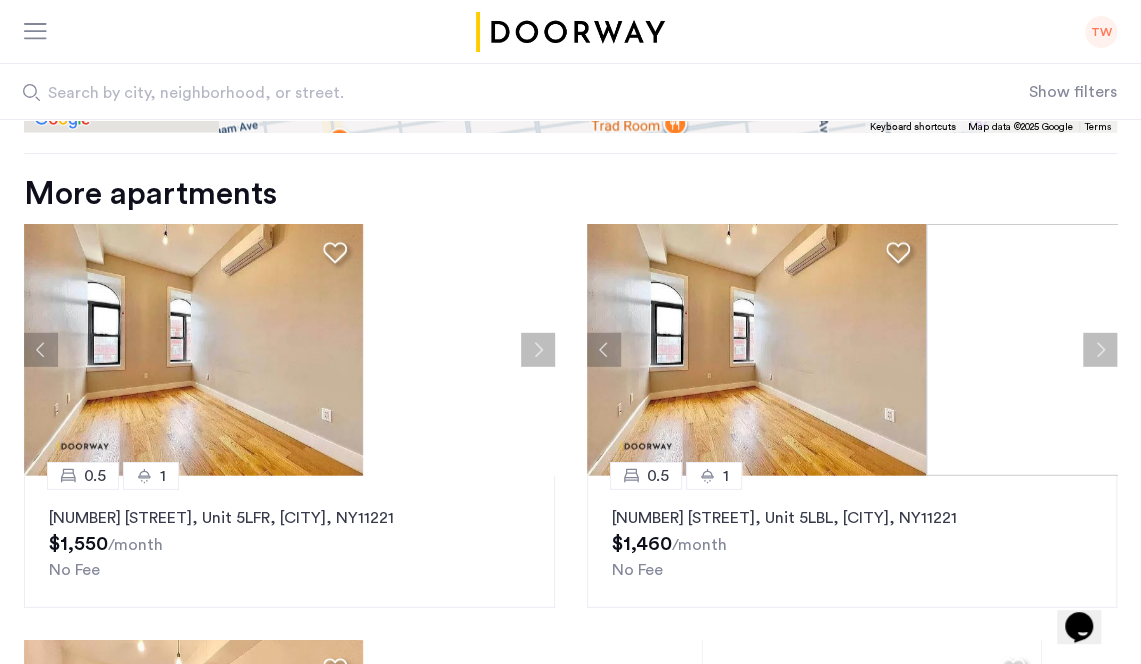 click 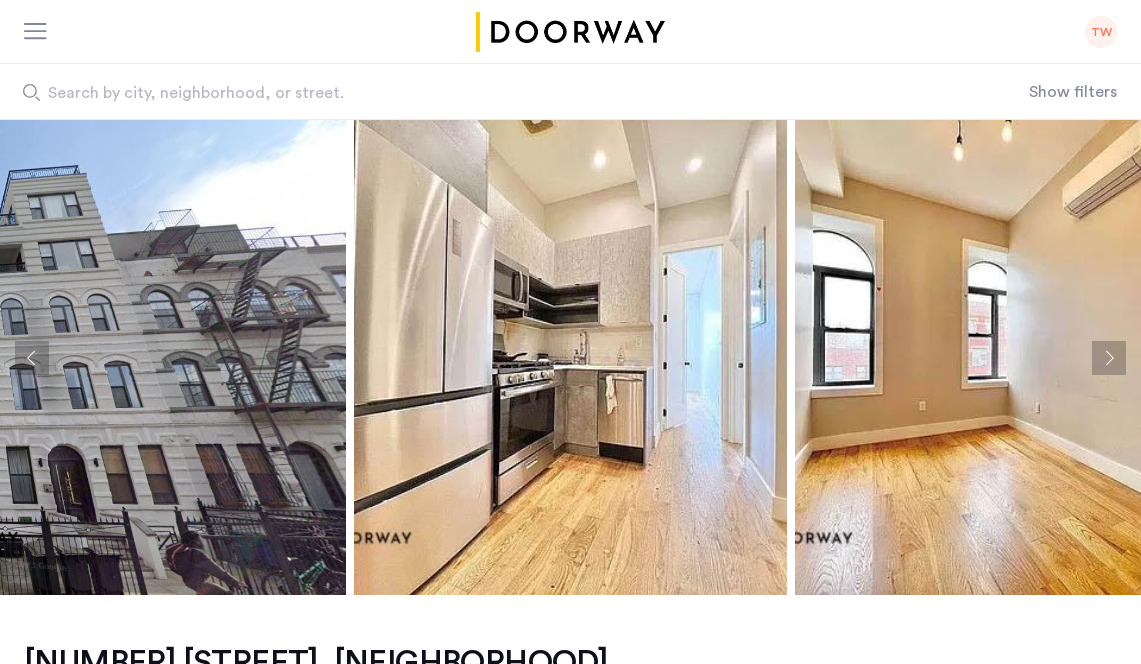 scroll, scrollTop: 0, scrollLeft: 0, axis: both 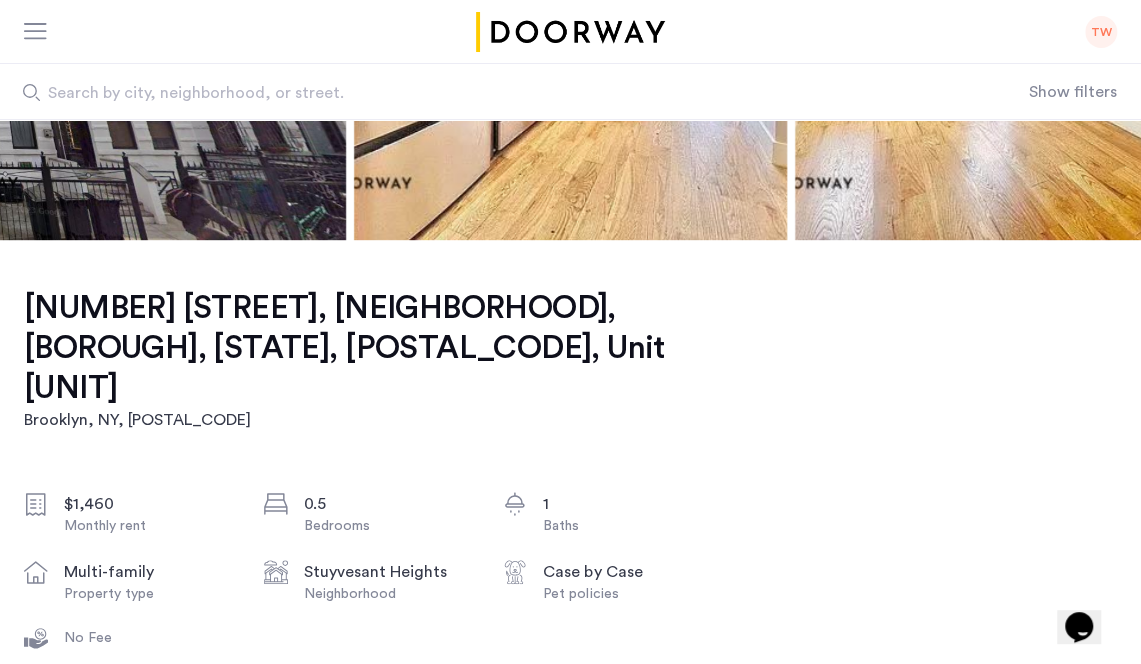 click on "Save" 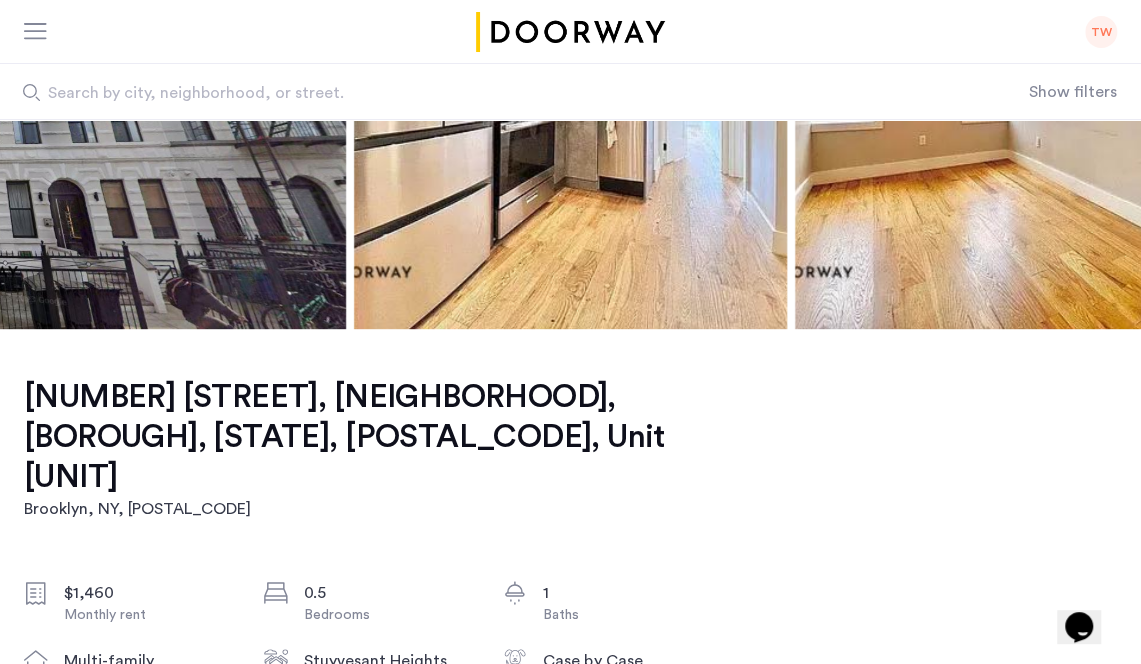 scroll, scrollTop: 116, scrollLeft: 0, axis: vertical 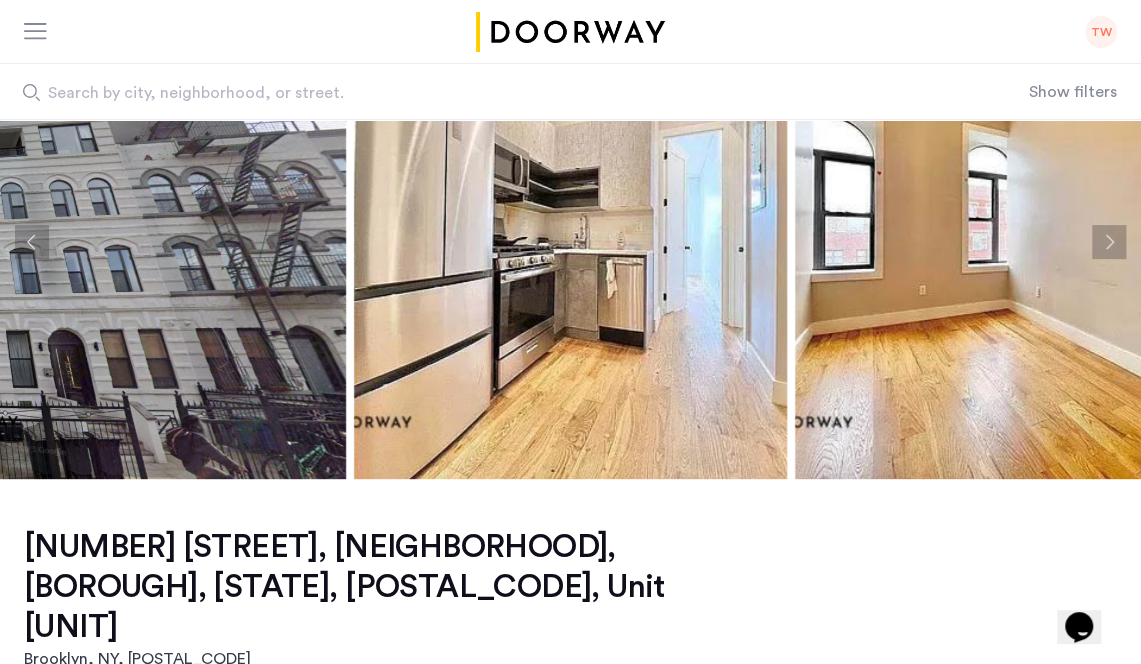 click on "Contact Agent" 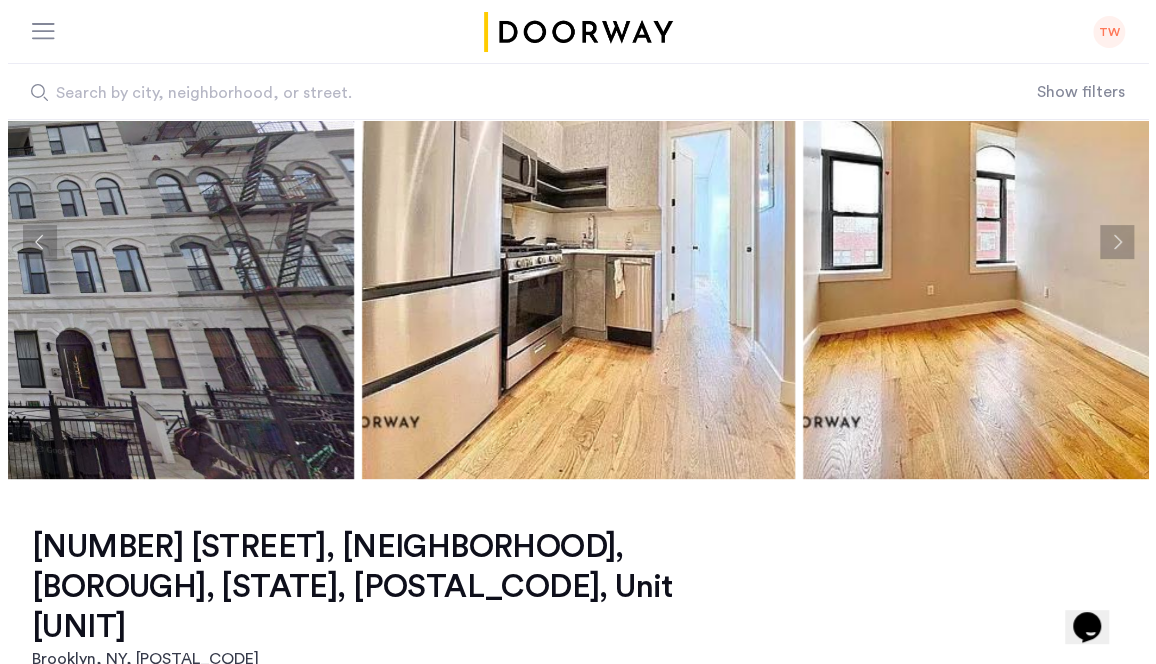 scroll, scrollTop: 0, scrollLeft: 0, axis: both 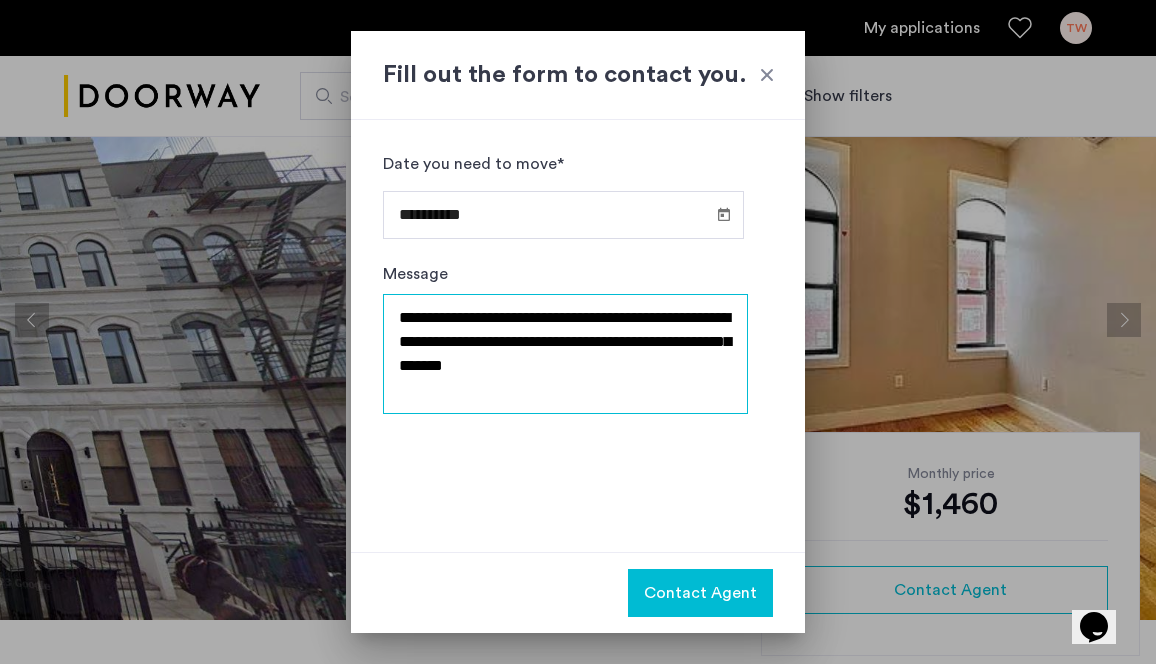 click on "**********" at bounding box center (565, 354) 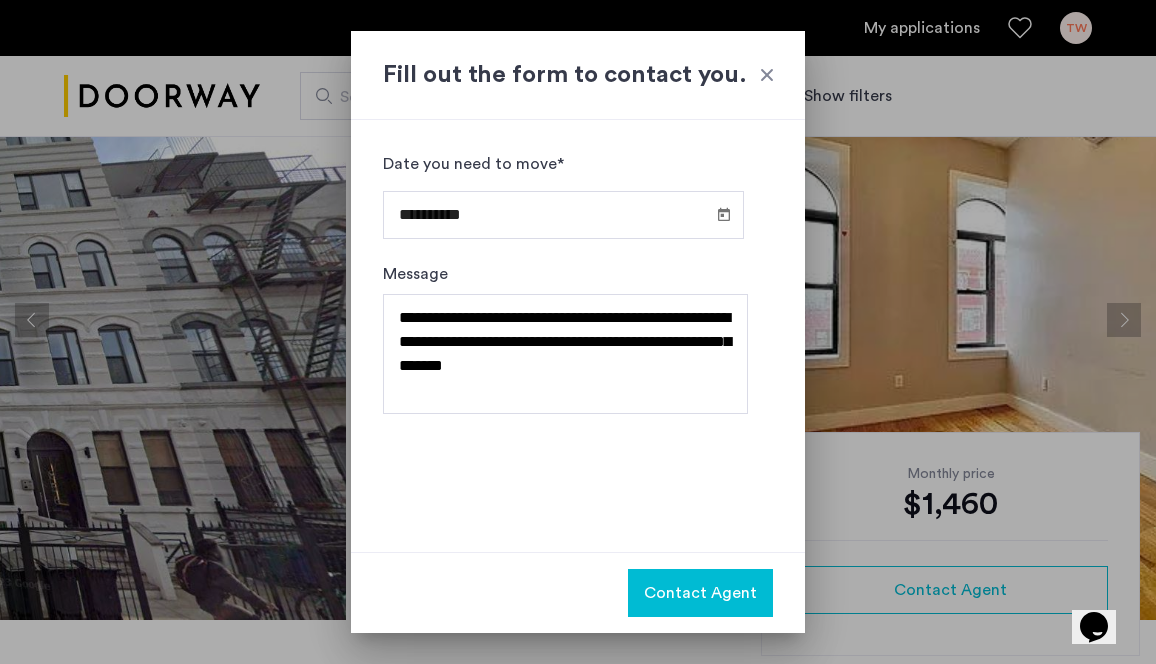 click at bounding box center (767, 75) 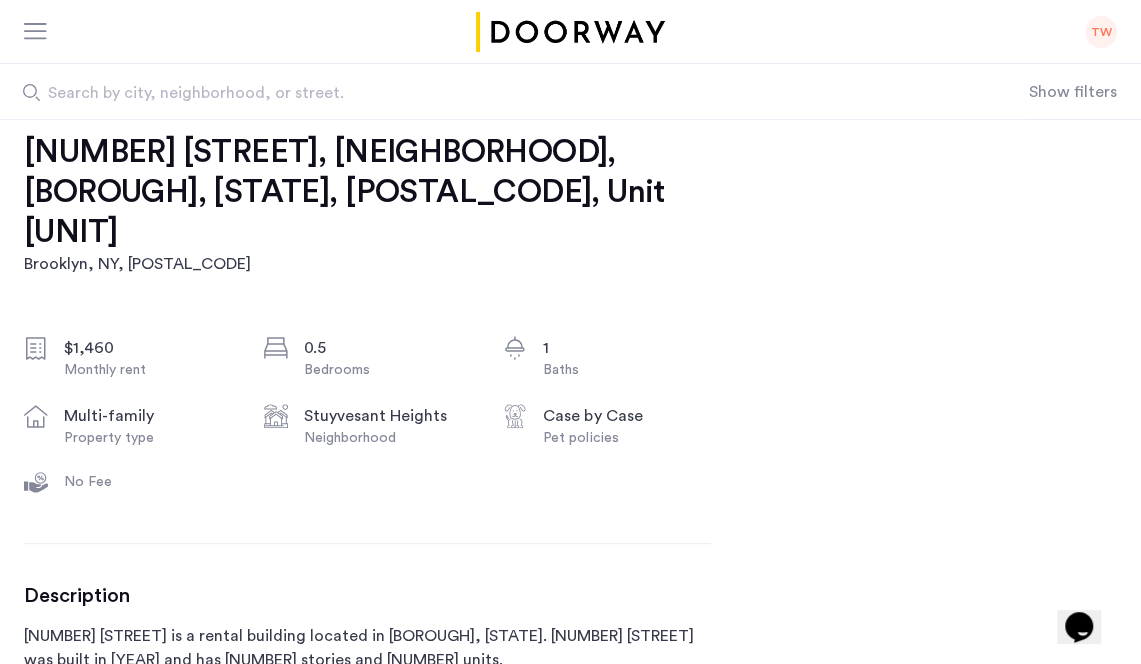scroll, scrollTop: 513, scrollLeft: 0, axis: vertical 